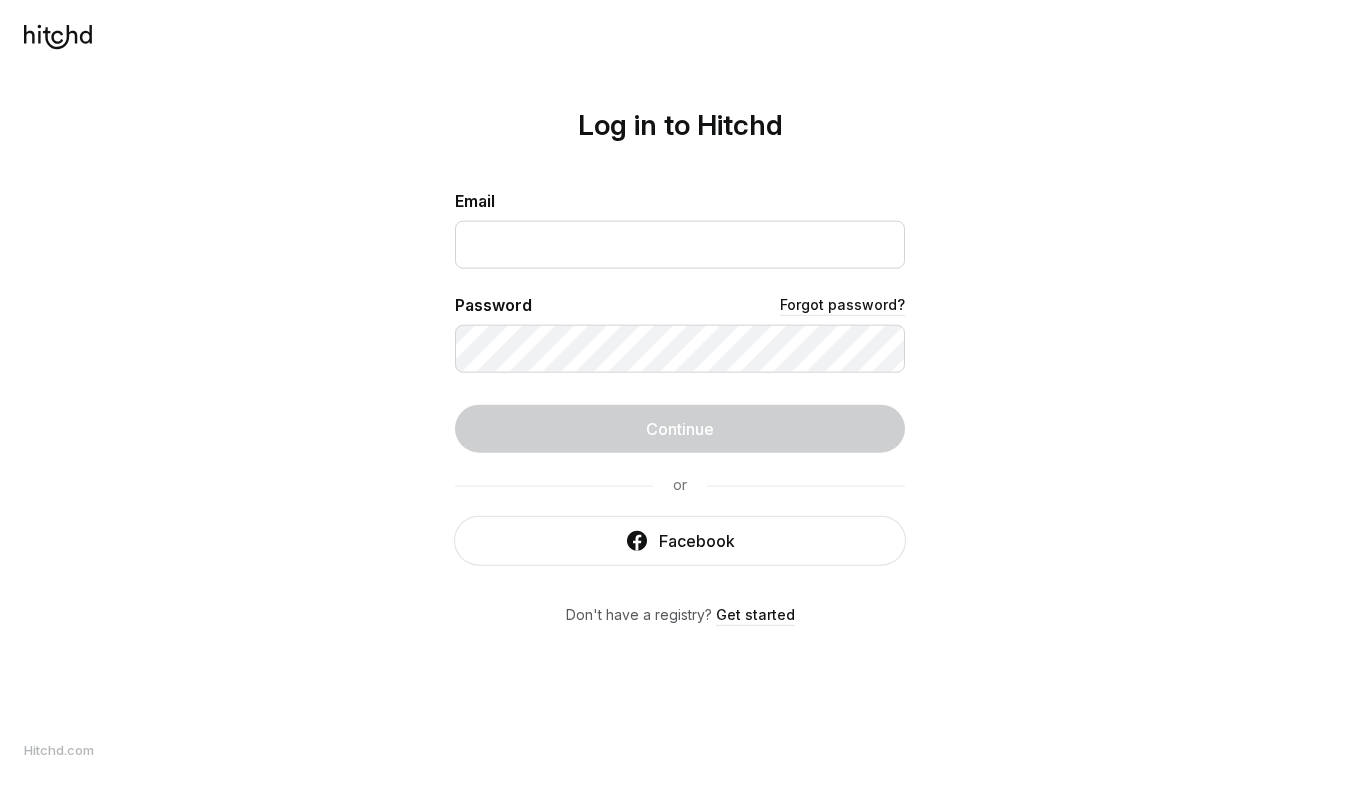 scroll, scrollTop: 0, scrollLeft: 0, axis: both 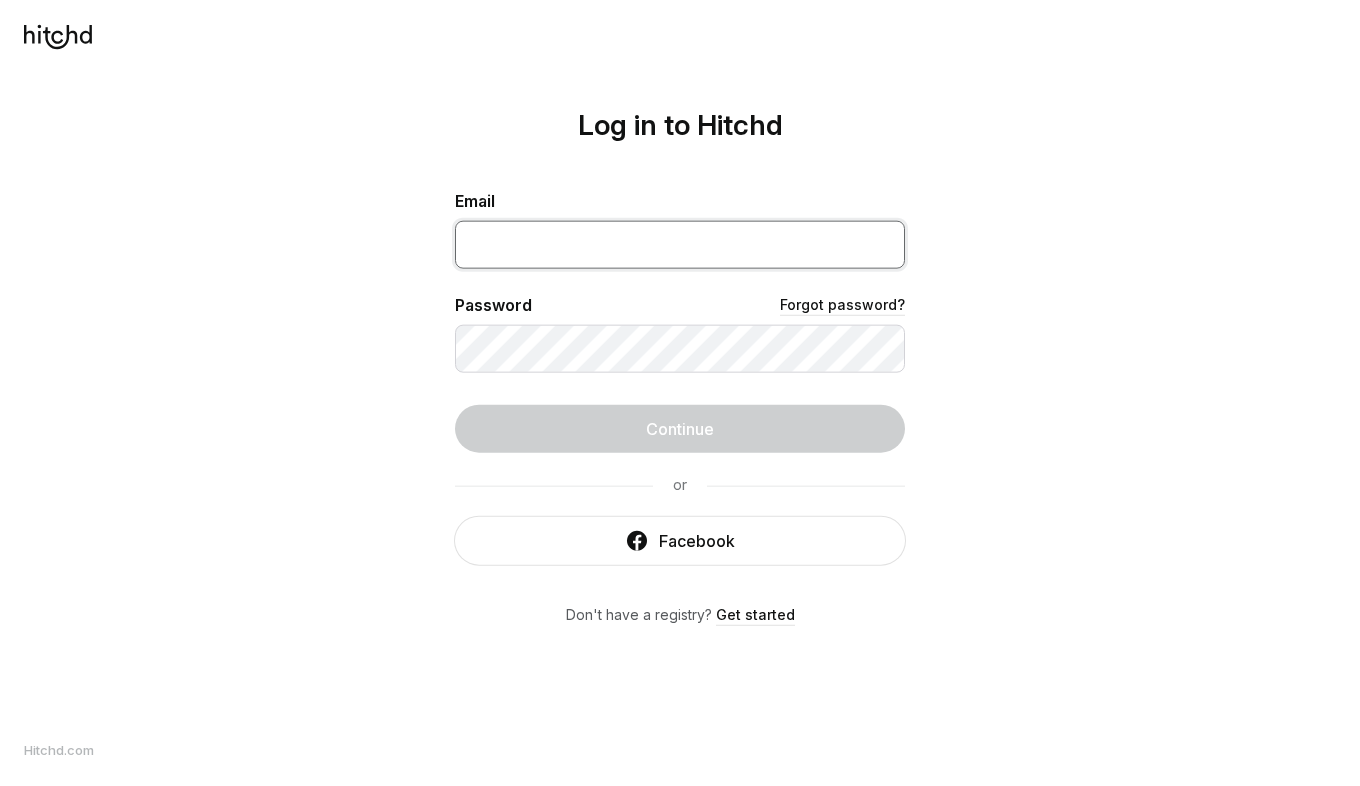 click at bounding box center (680, 245) 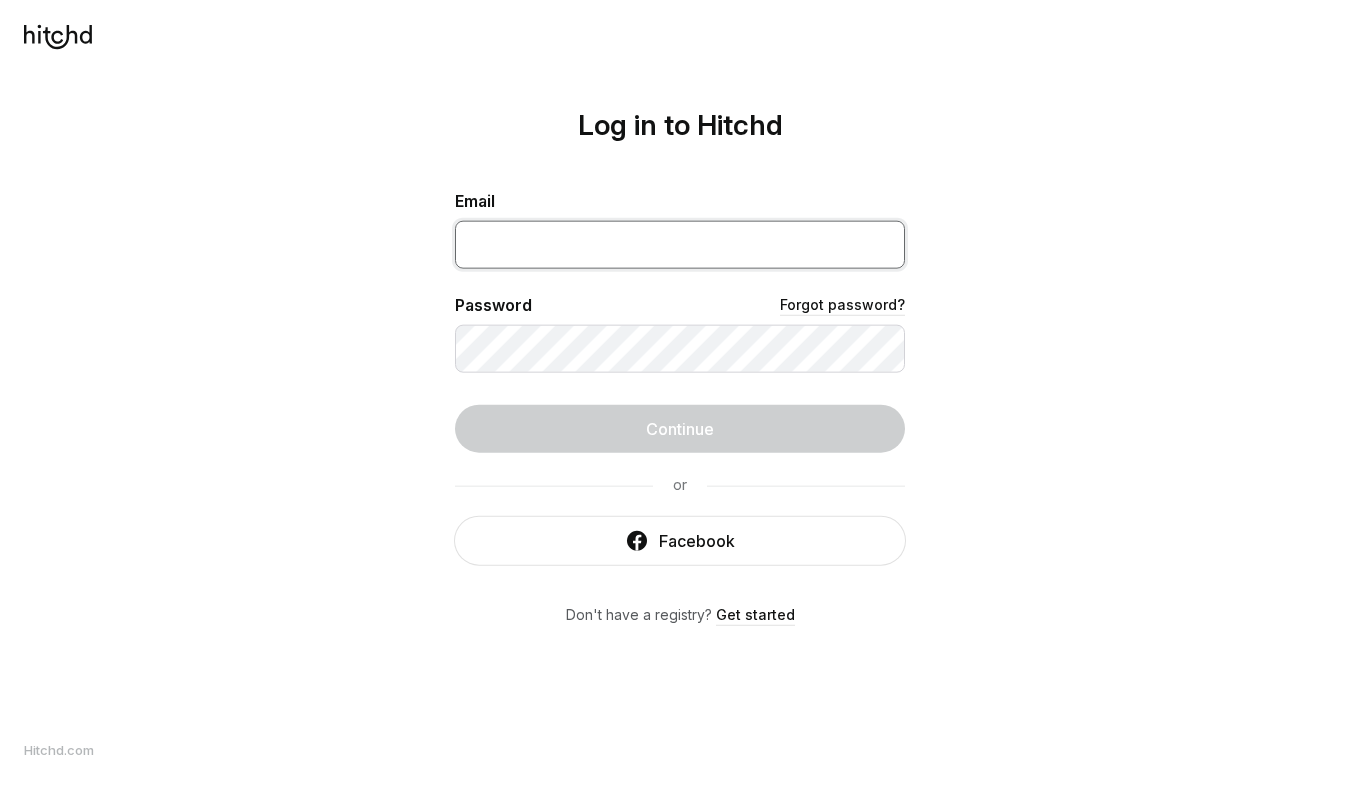 click at bounding box center (680, 245) 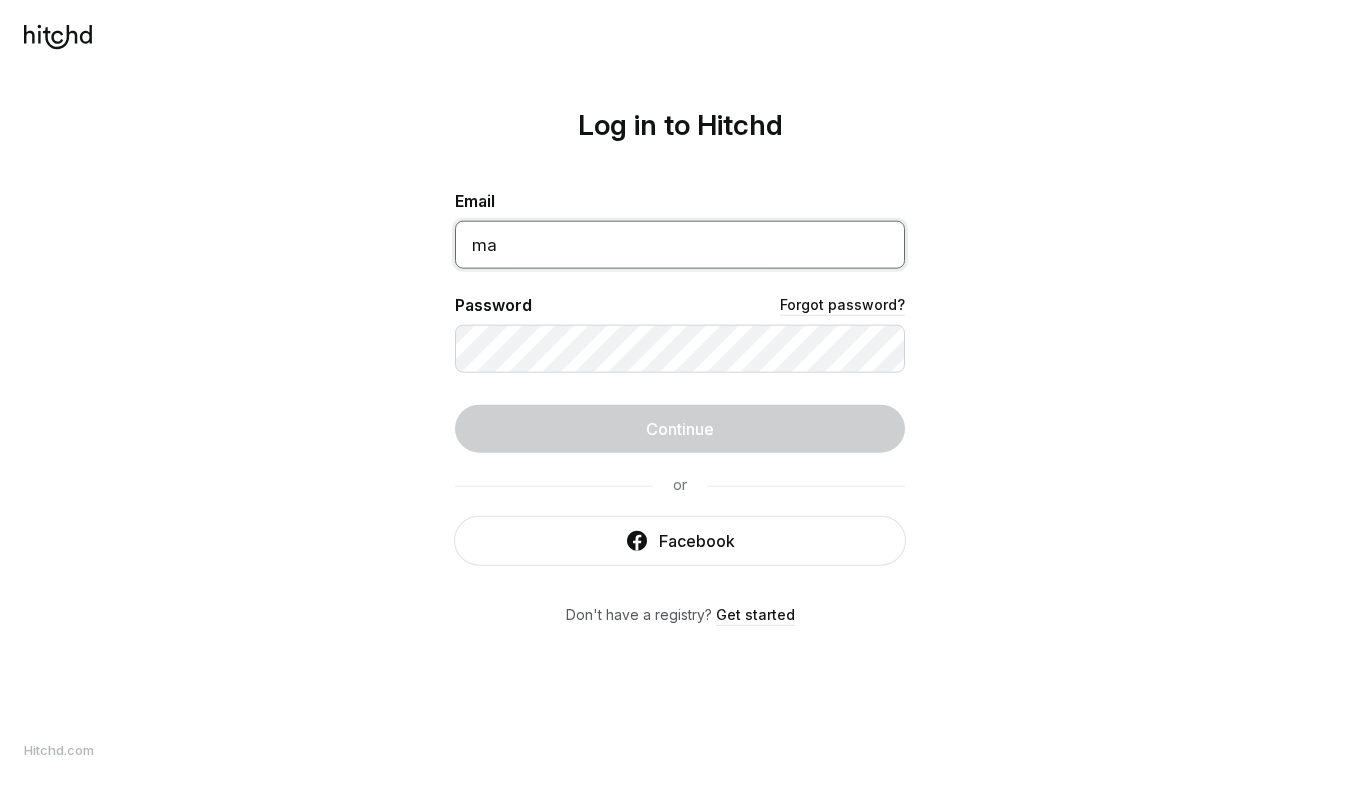 type on "ma" 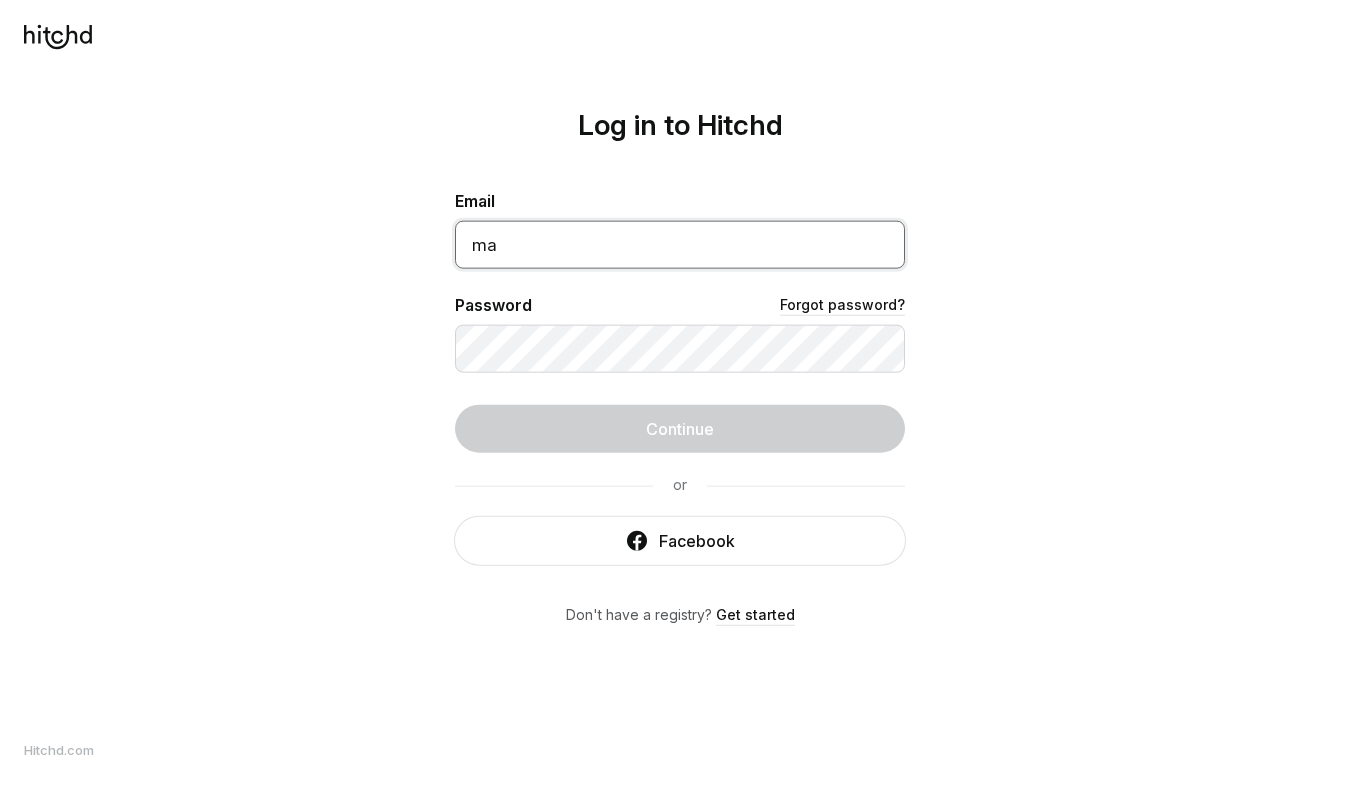 click on "ma" at bounding box center [680, 245] 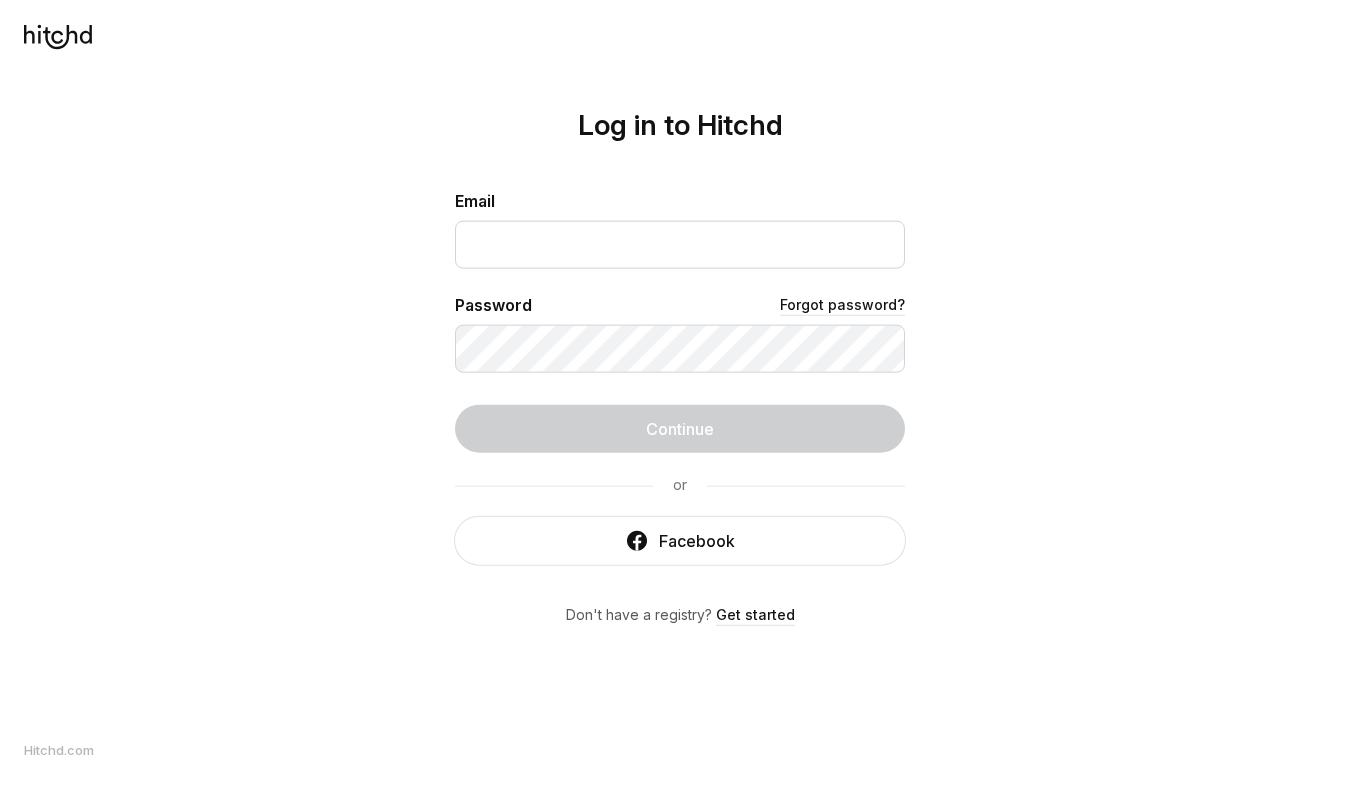 scroll, scrollTop: 0, scrollLeft: 0, axis: both 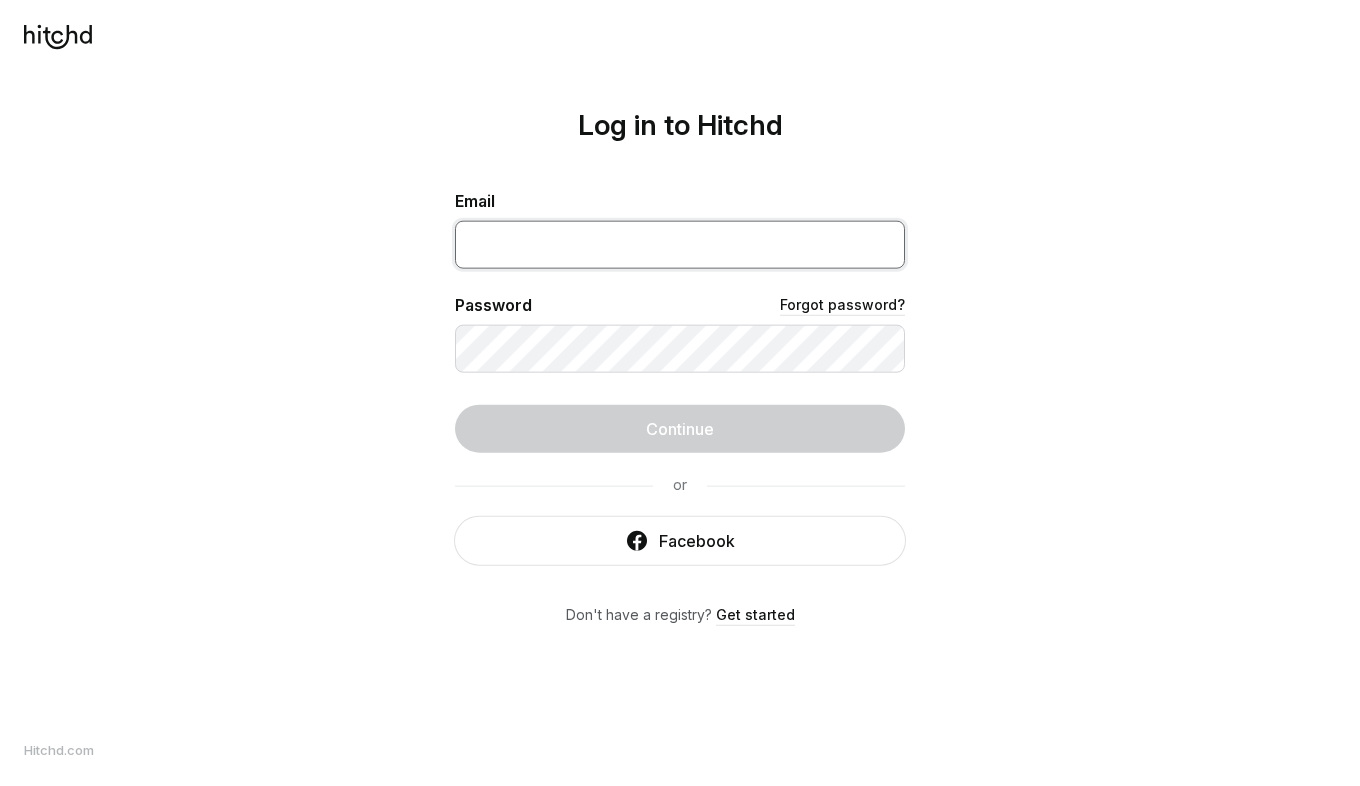 click at bounding box center (680, 245) 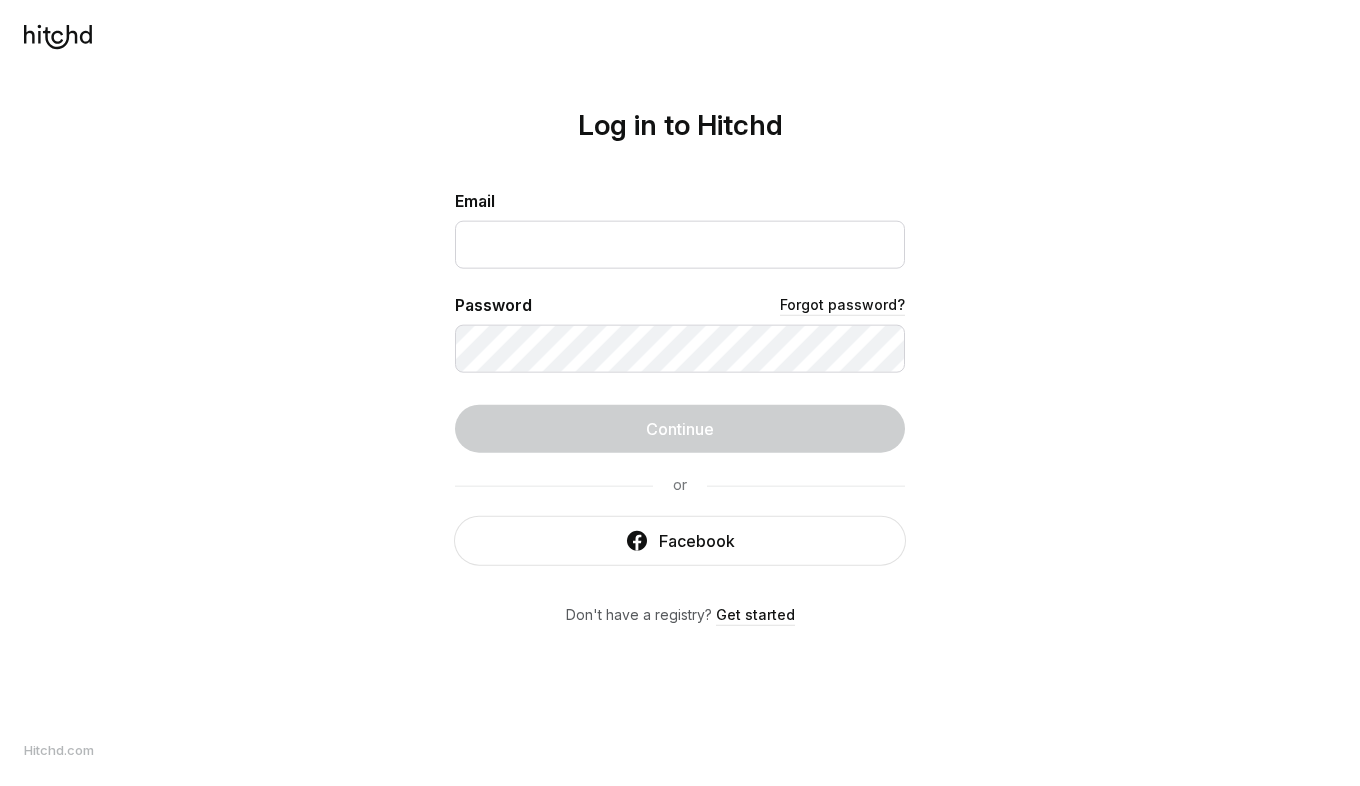 scroll, scrollTop: 0, scrollLeft: 0, axis: both 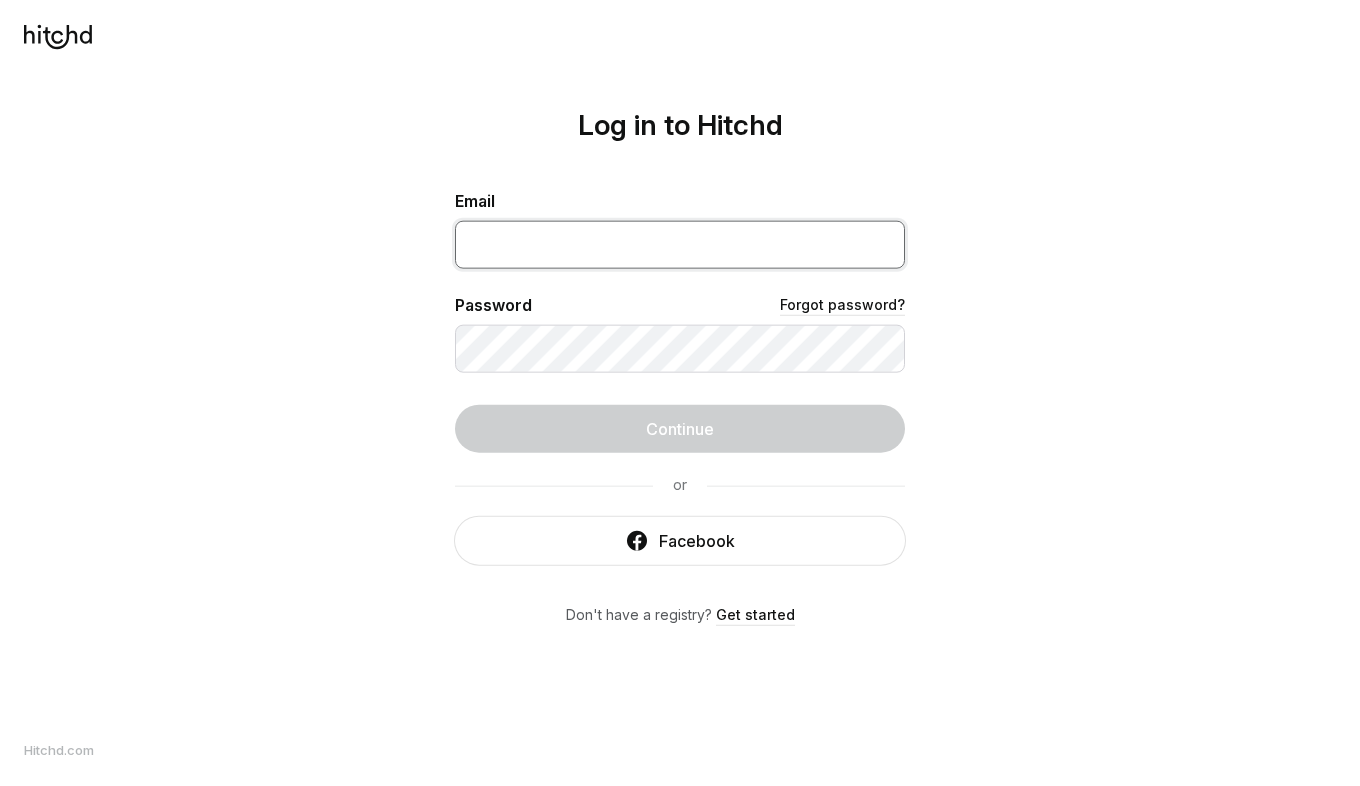 click at bounding box center (680, 245) 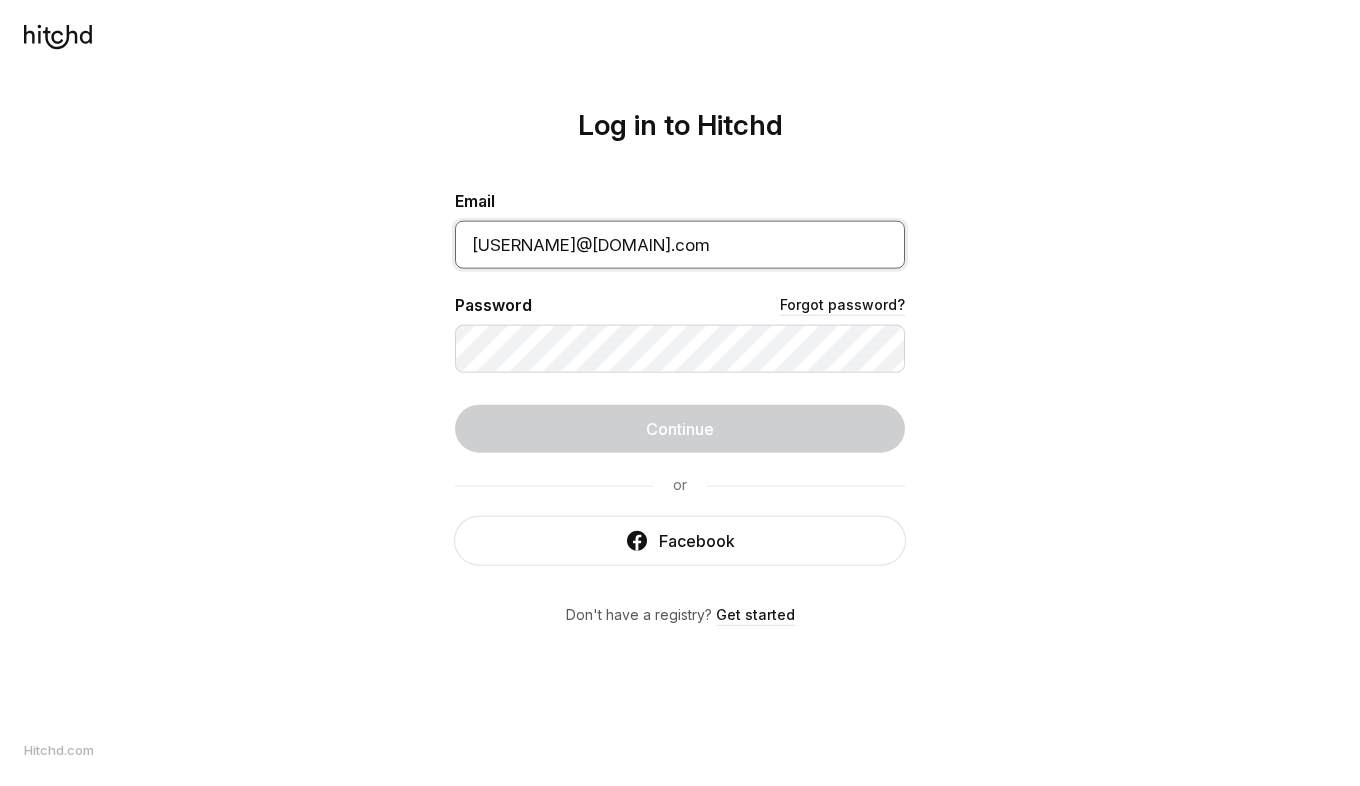type on "[USERNAME]@[DOMAIN].com" 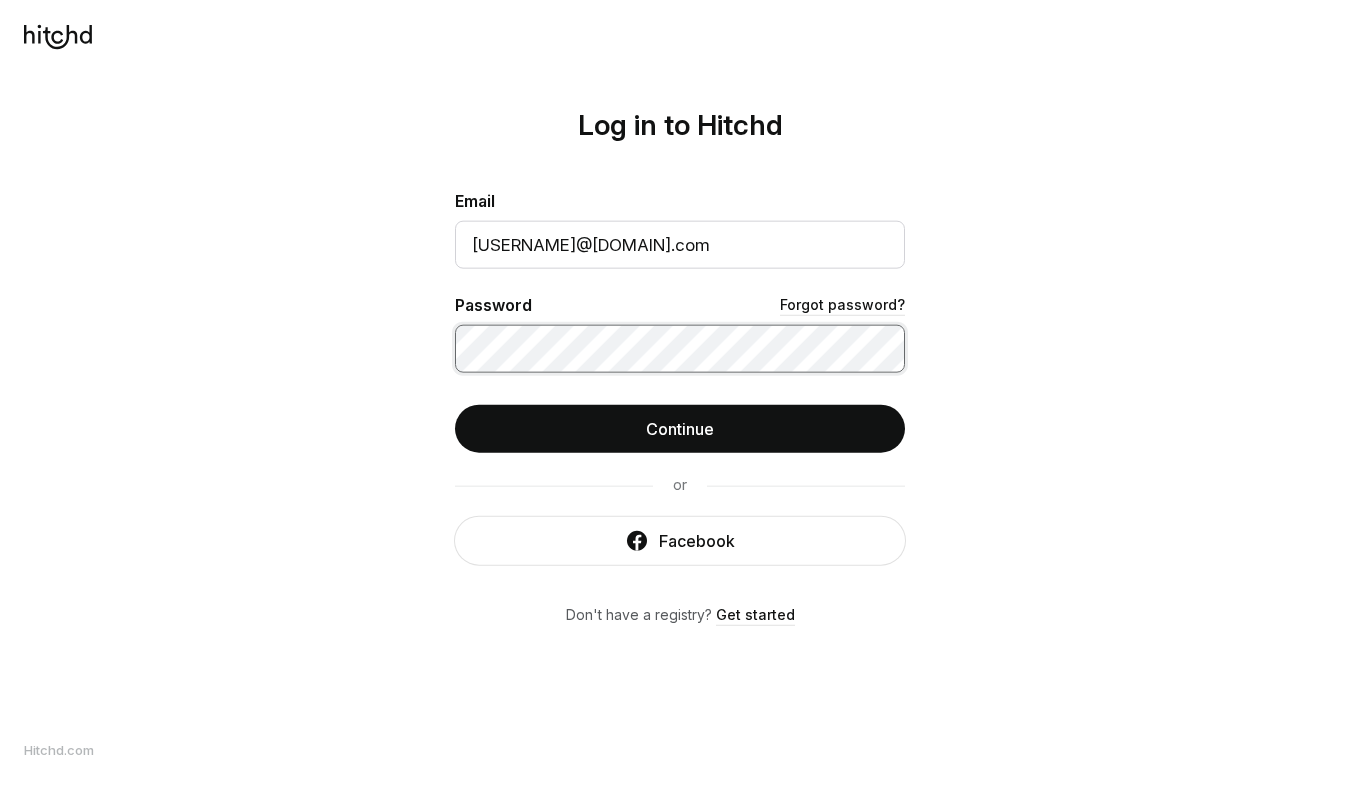 click on "Continue" at bounding box center (680, 429) 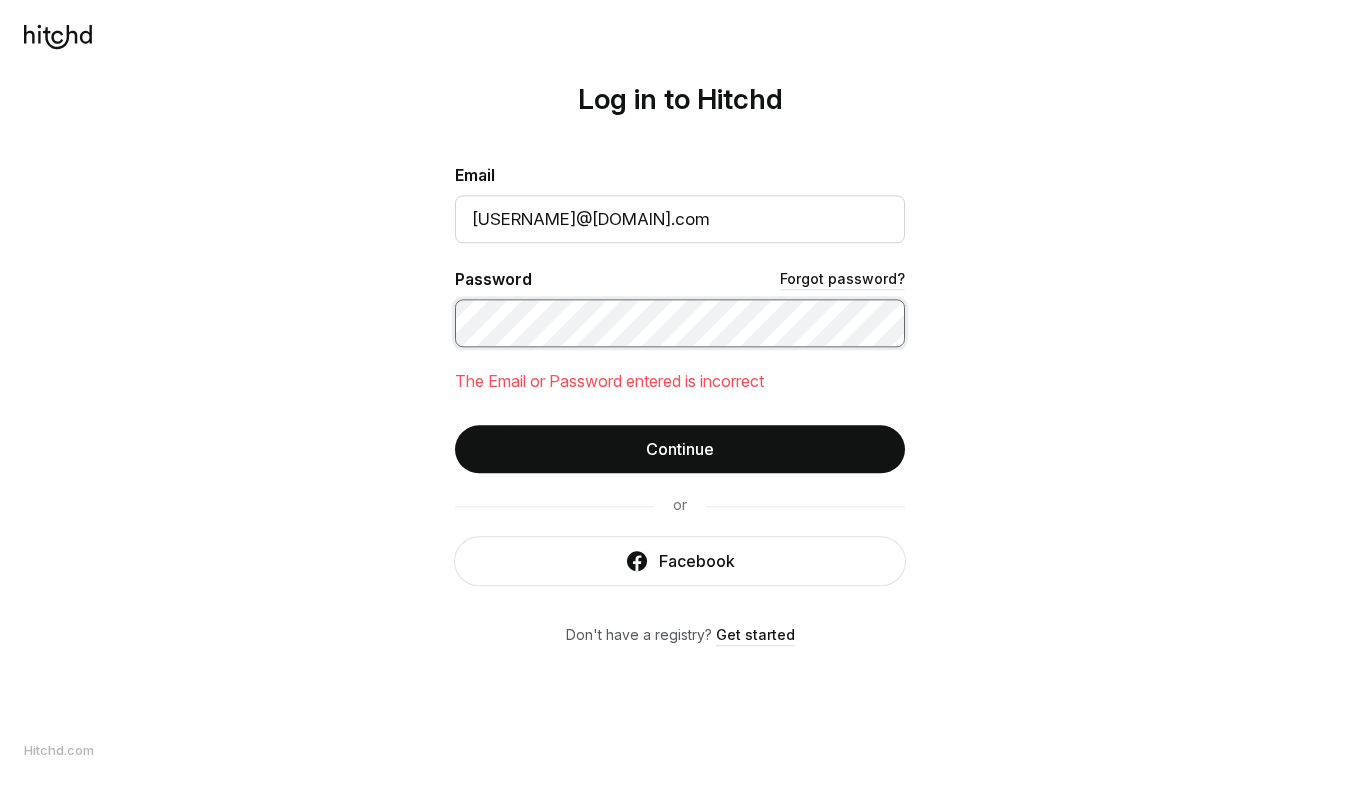 click on "Continue" at bounding box center (680, 449) 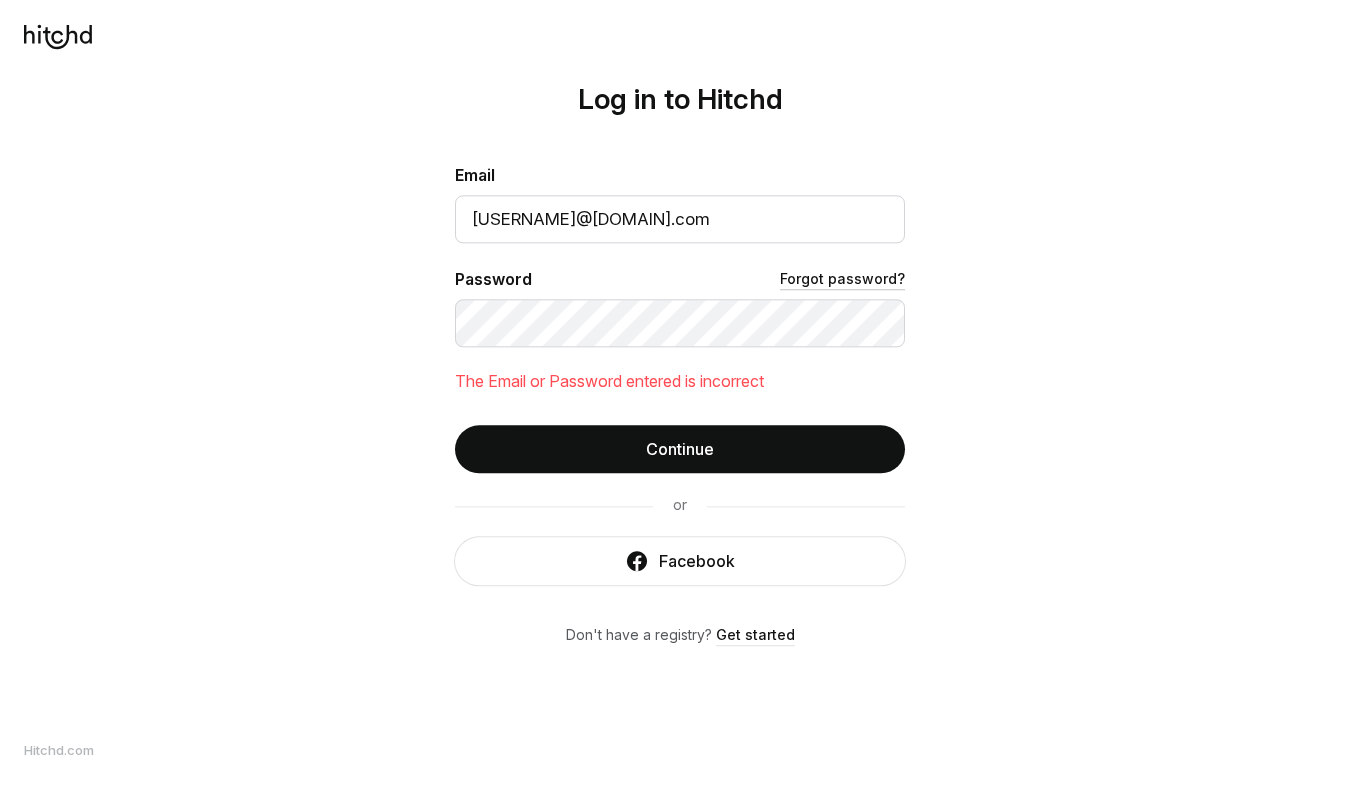 click on "Forgot password?" at bounding box center [842, 279] 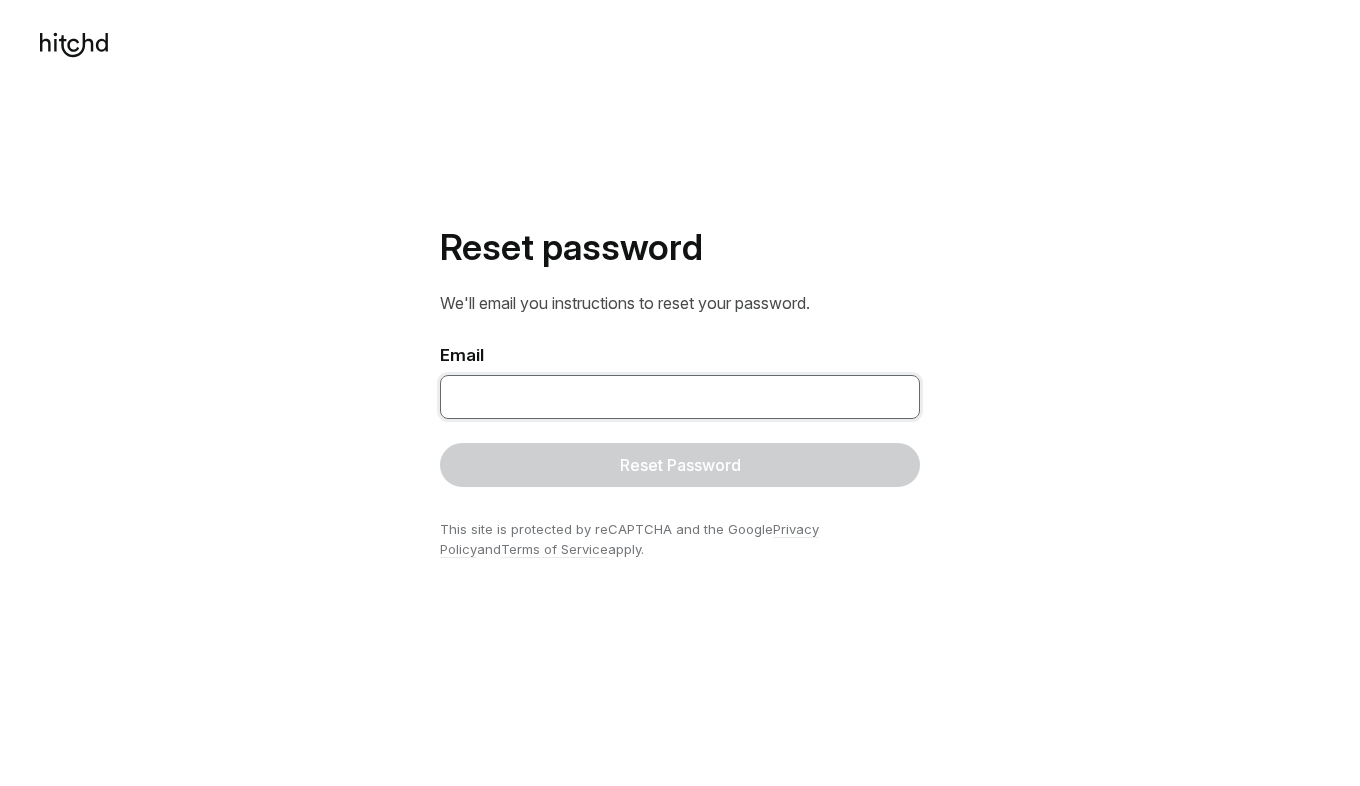 click at bounding box center [680, 397] 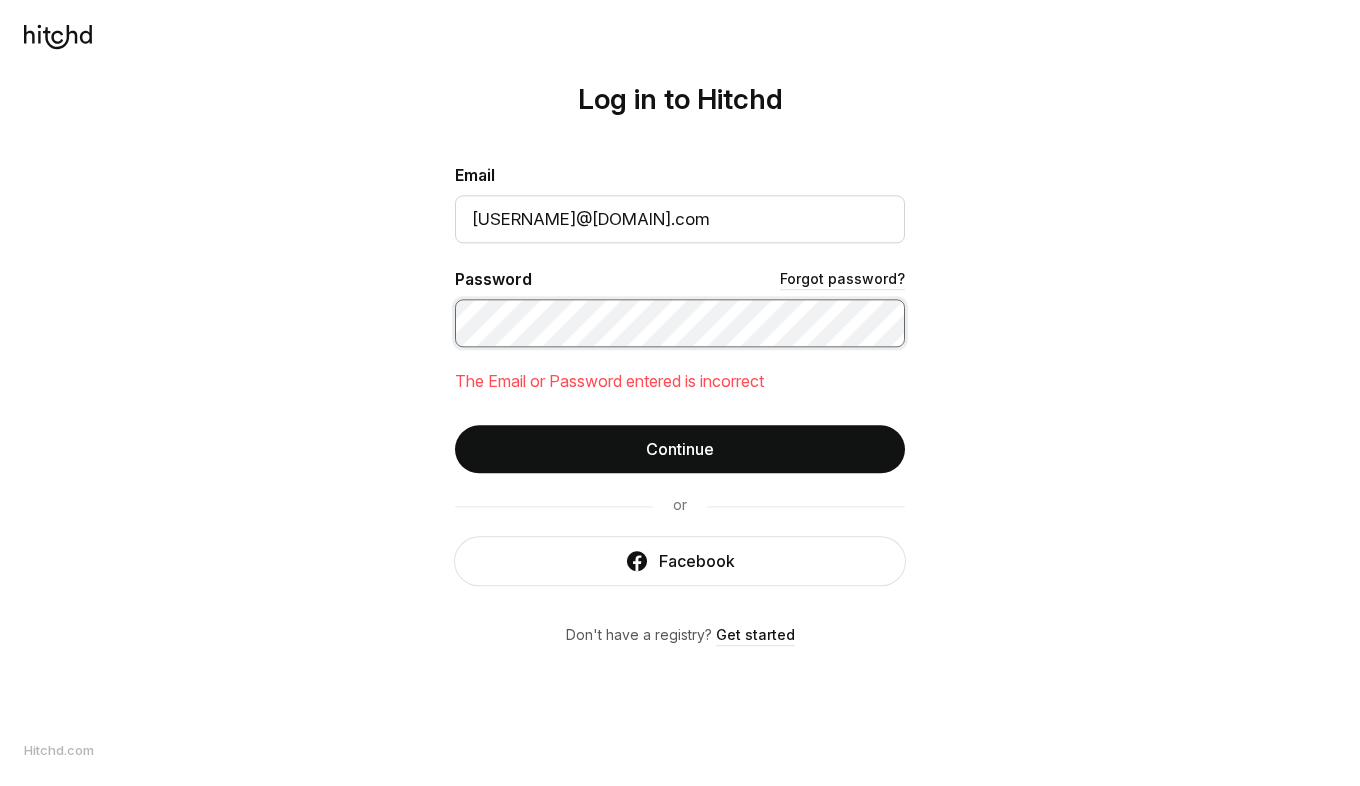 click on "Continue" at bounding box center (680, 449) 